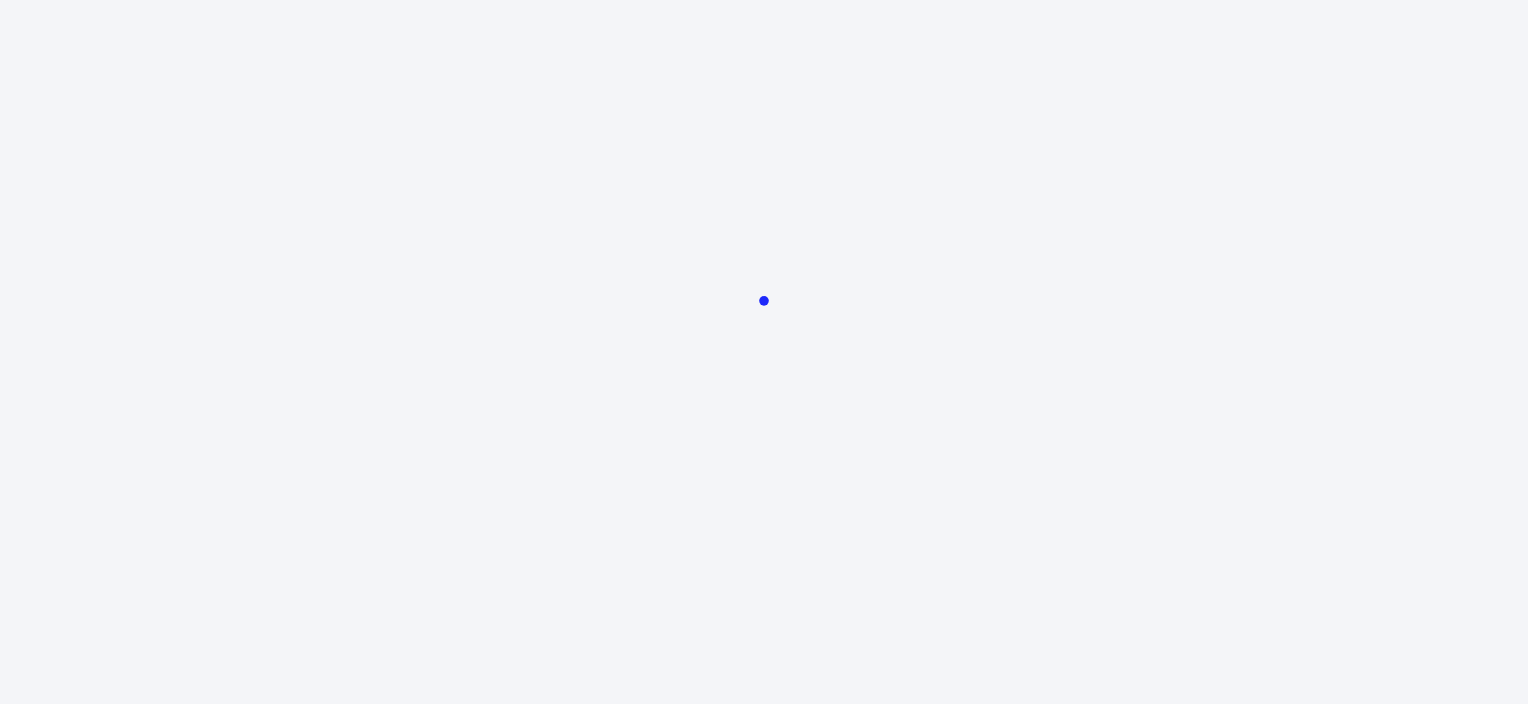 scroll, scrollTop: 0, scrollLeft: 0, axis: both 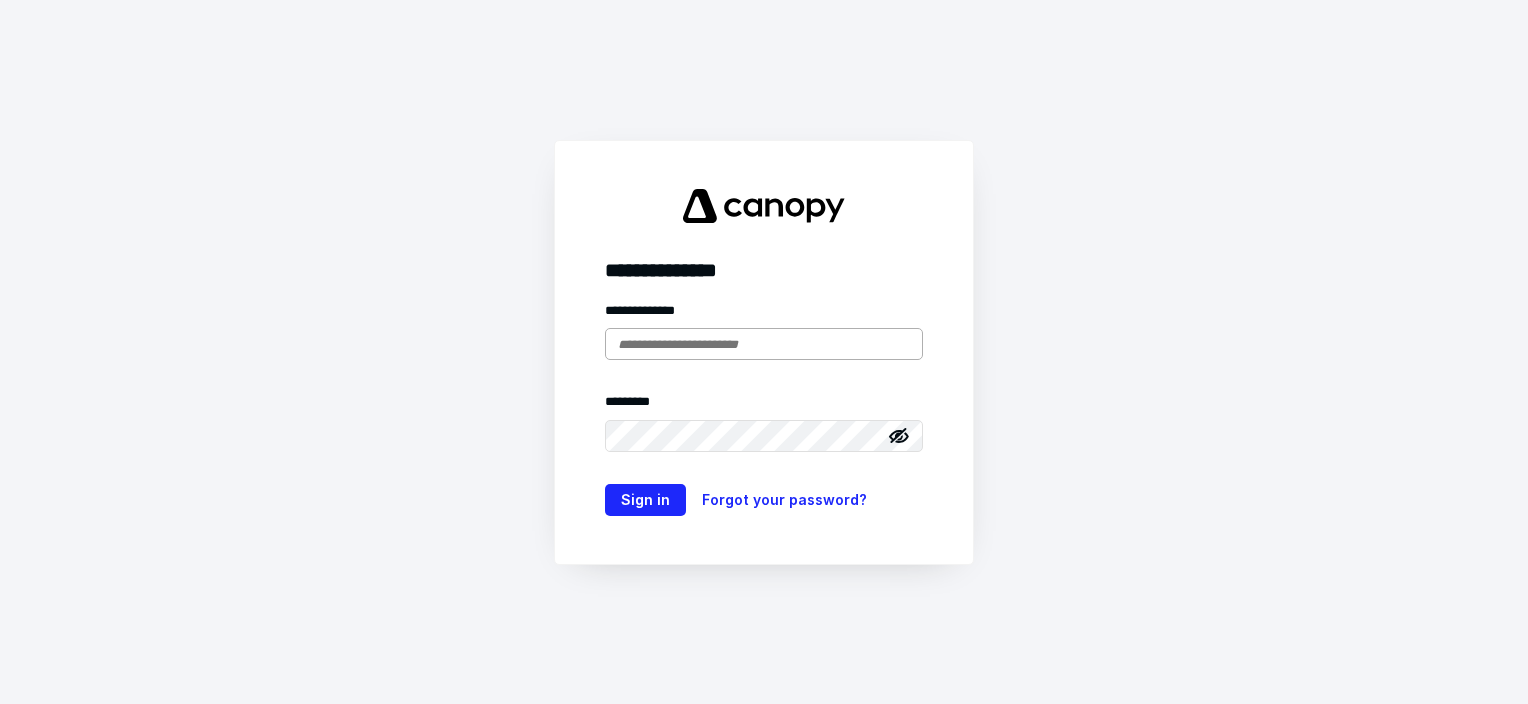 click at bounding box center (764, 344) 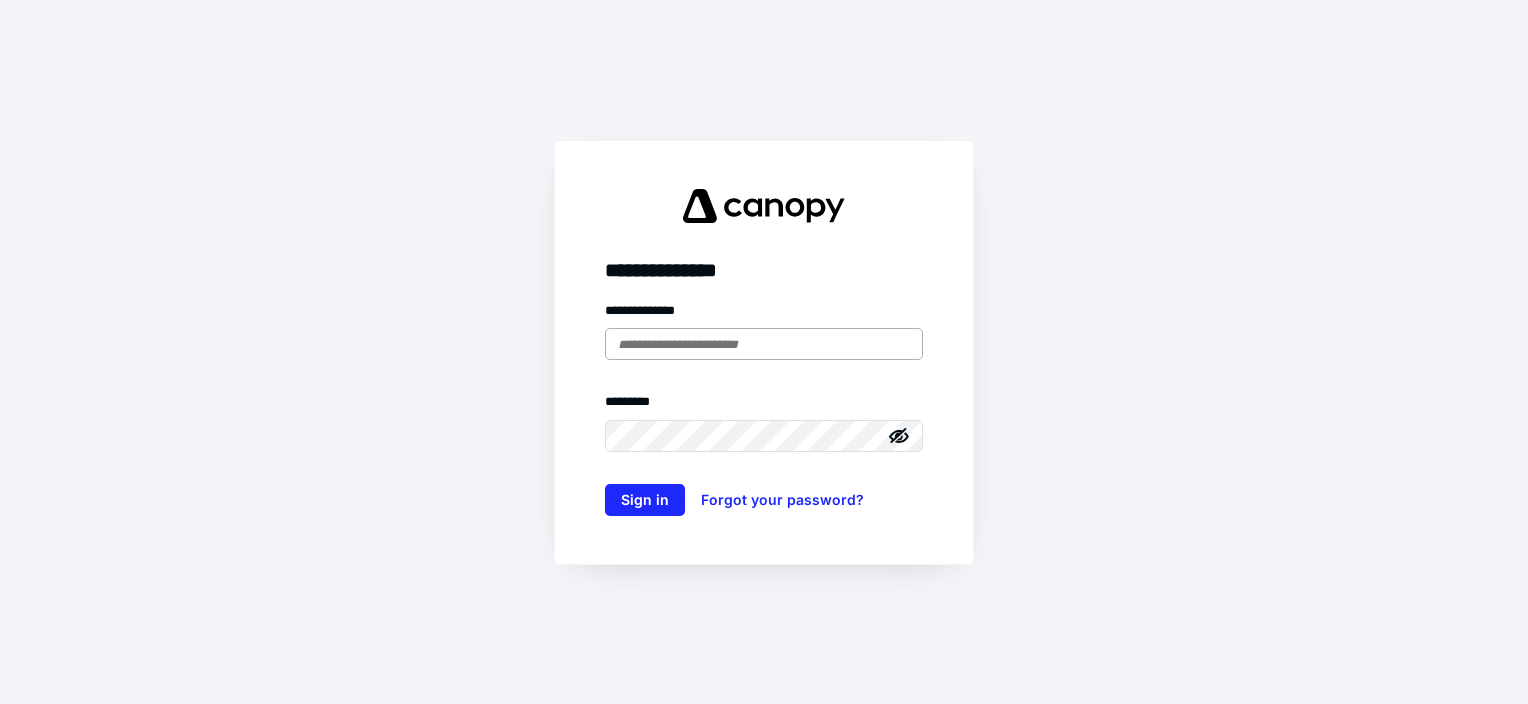 type on "**********" 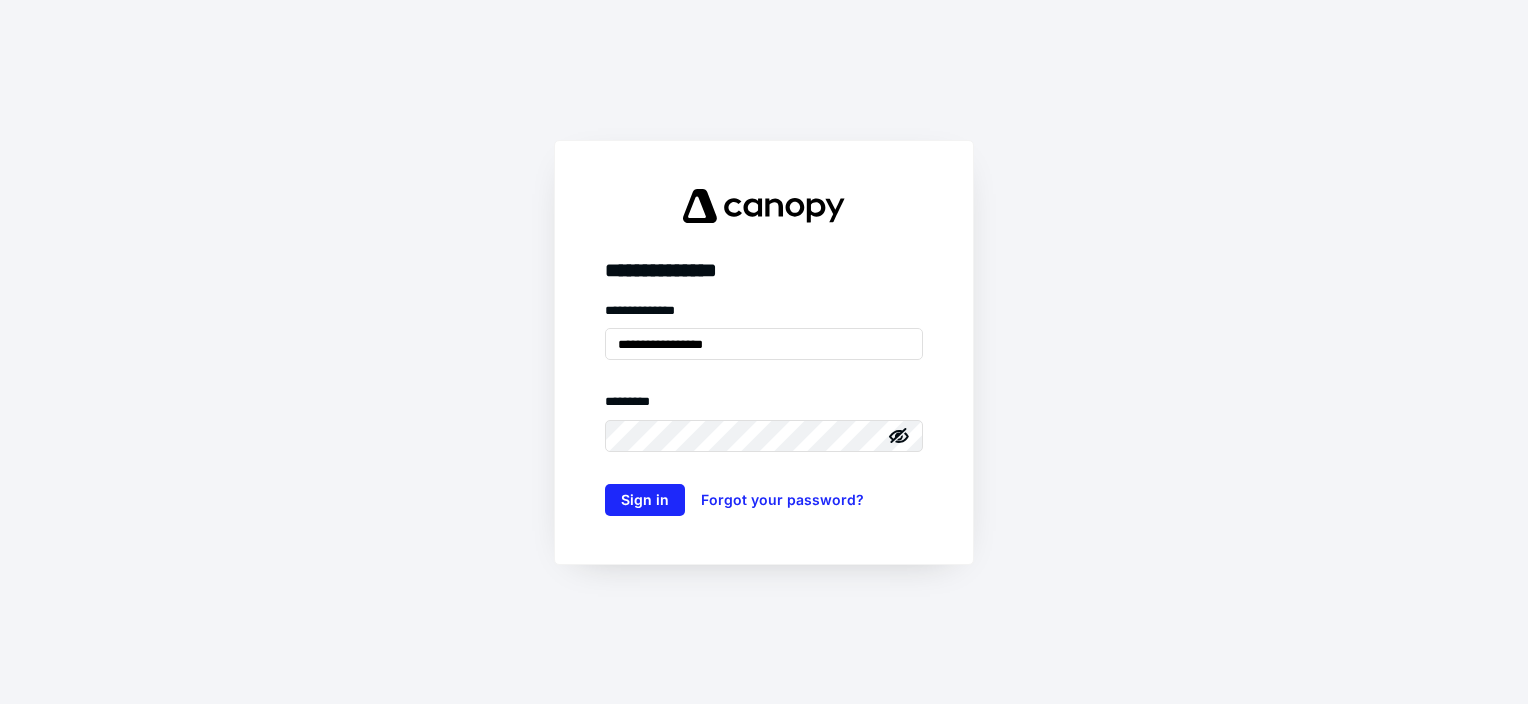 scroll, scrollTop: 0, scrollLeft: 0, axis: both 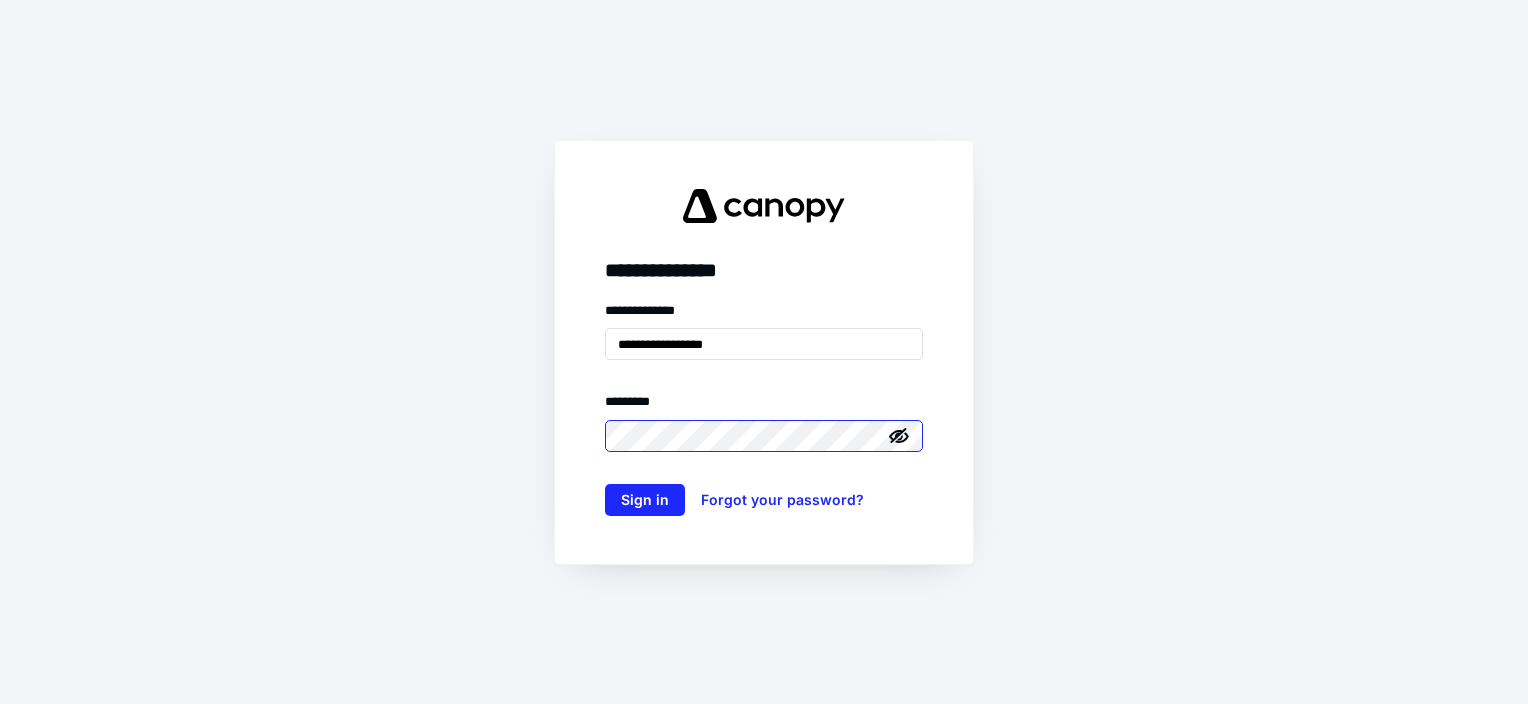 click on "Sign in" at bounding box center (645, 500) 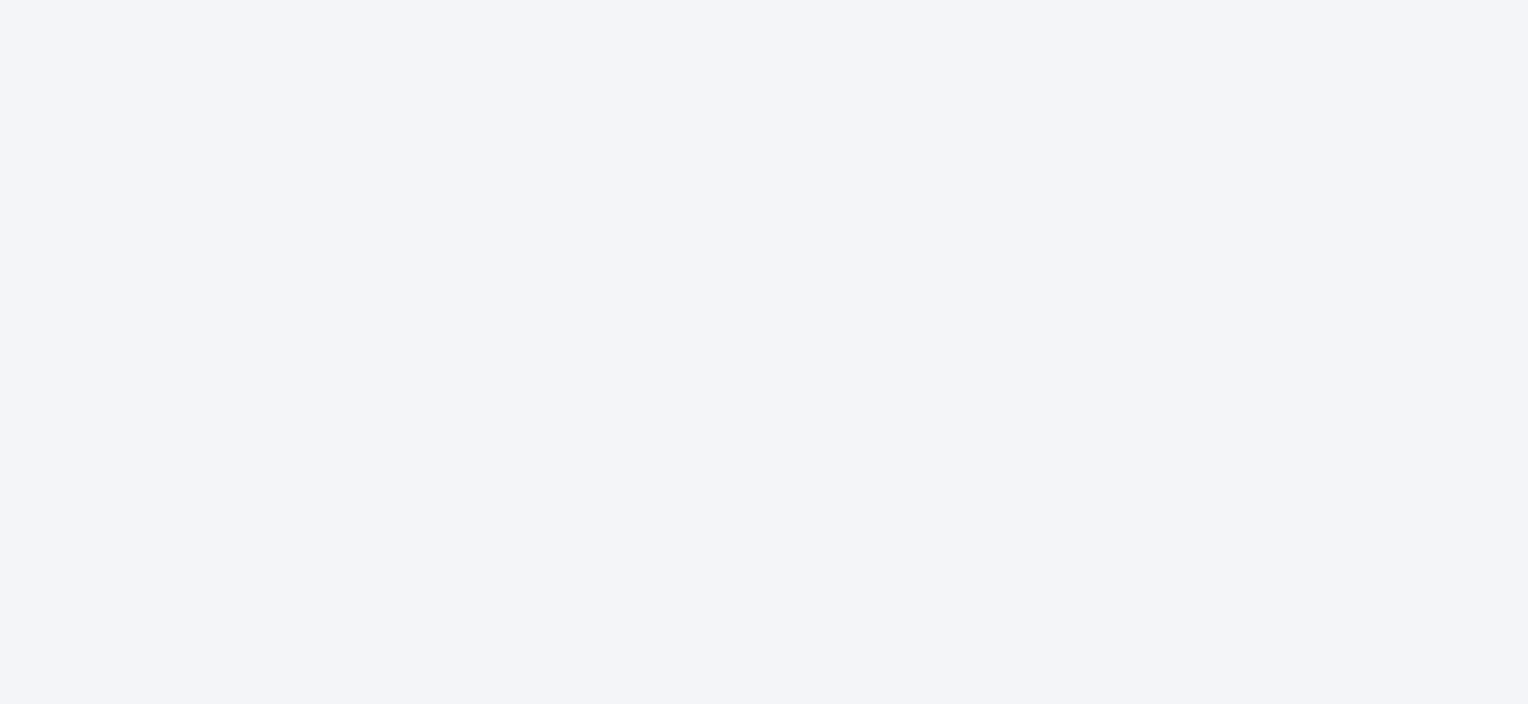 scroll, scrollTop: 0, scrollLeft: 0, axis: both 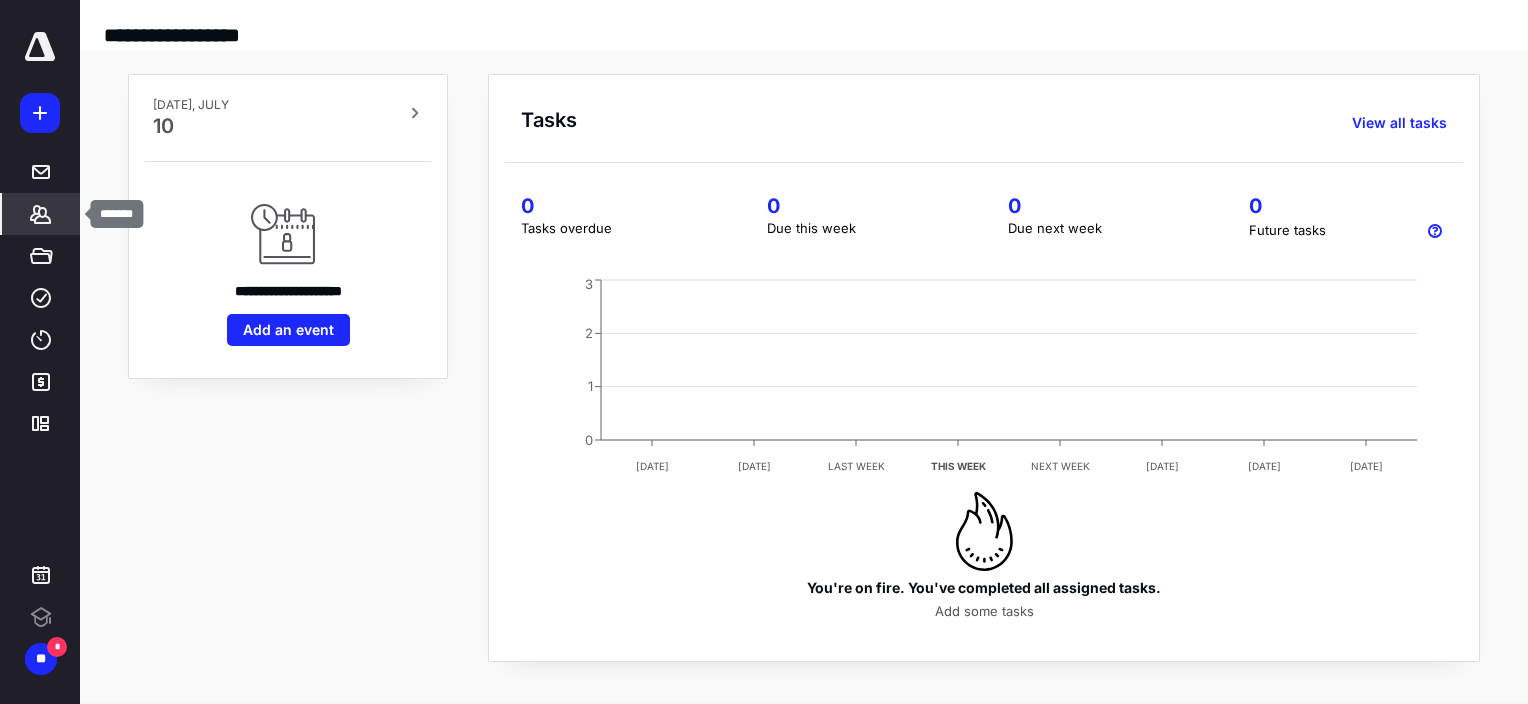 click 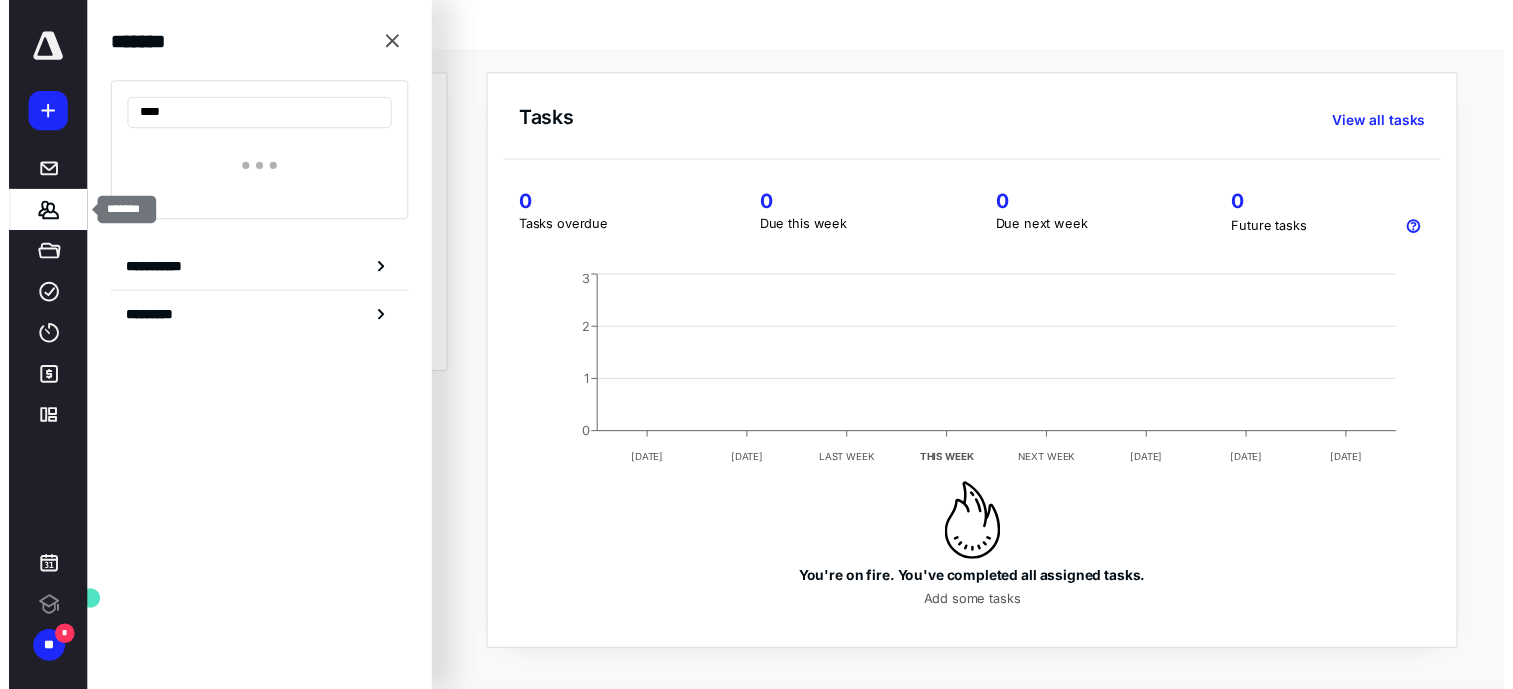 scroll, scrollTop: 0, scrollLeft: 0, axis: both 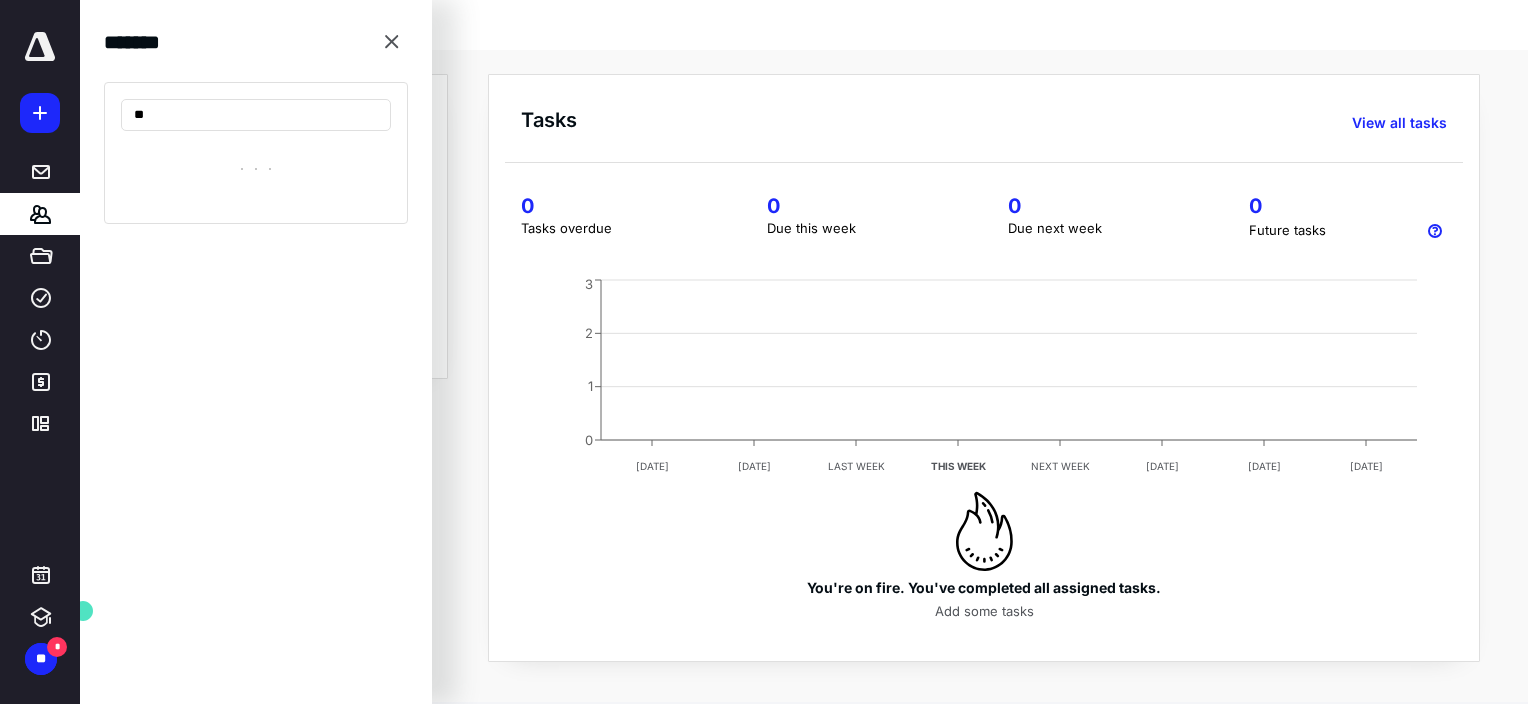 type on "*" 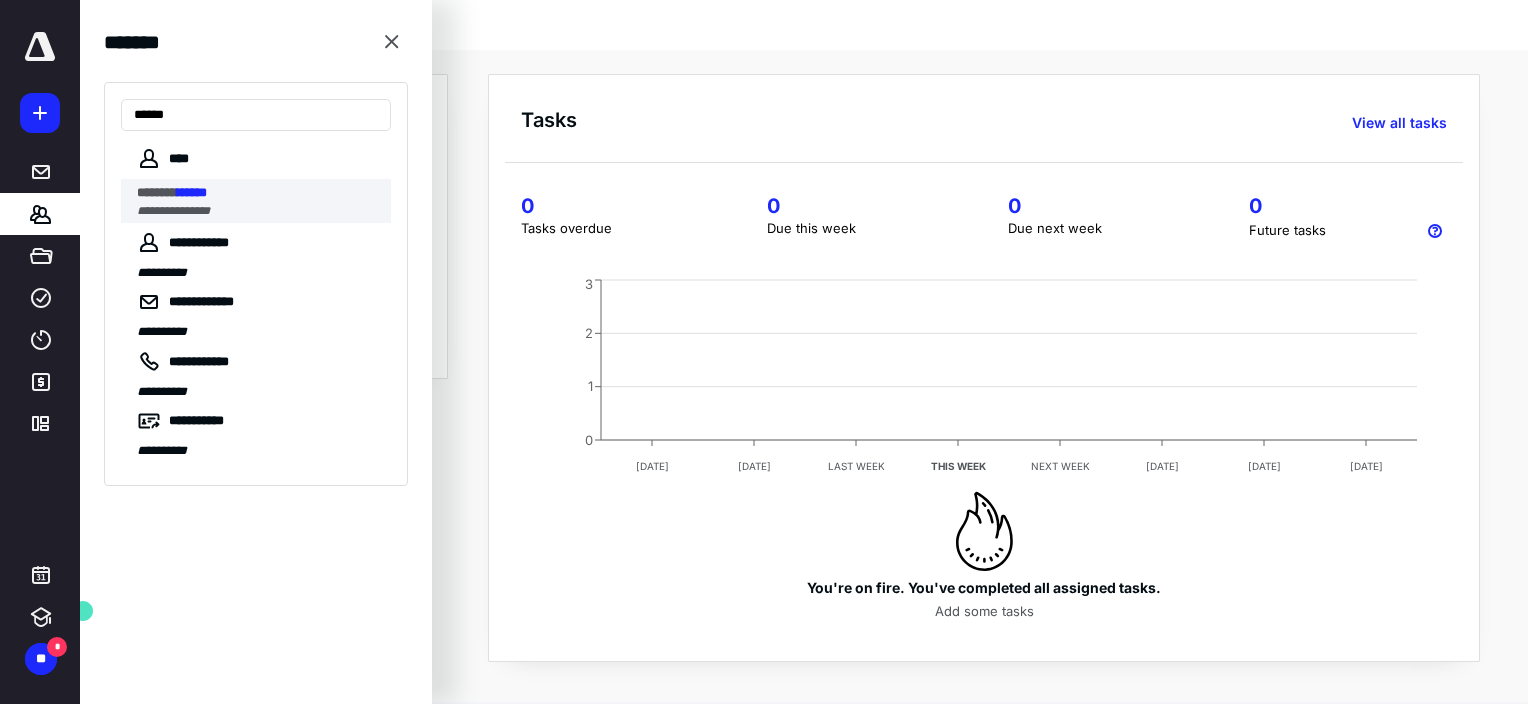 type on "******" 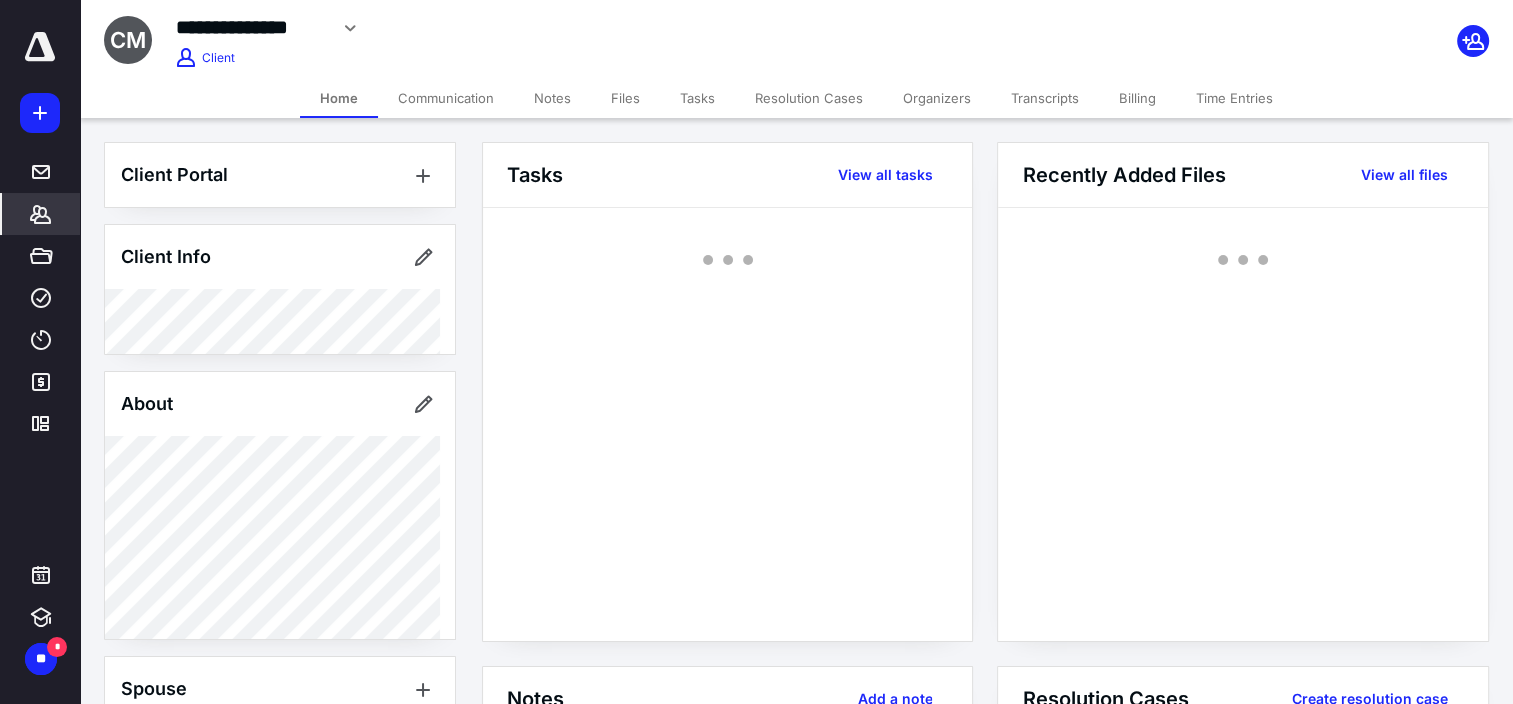 click on "Transcripts" at bounding box center [1045, 98] 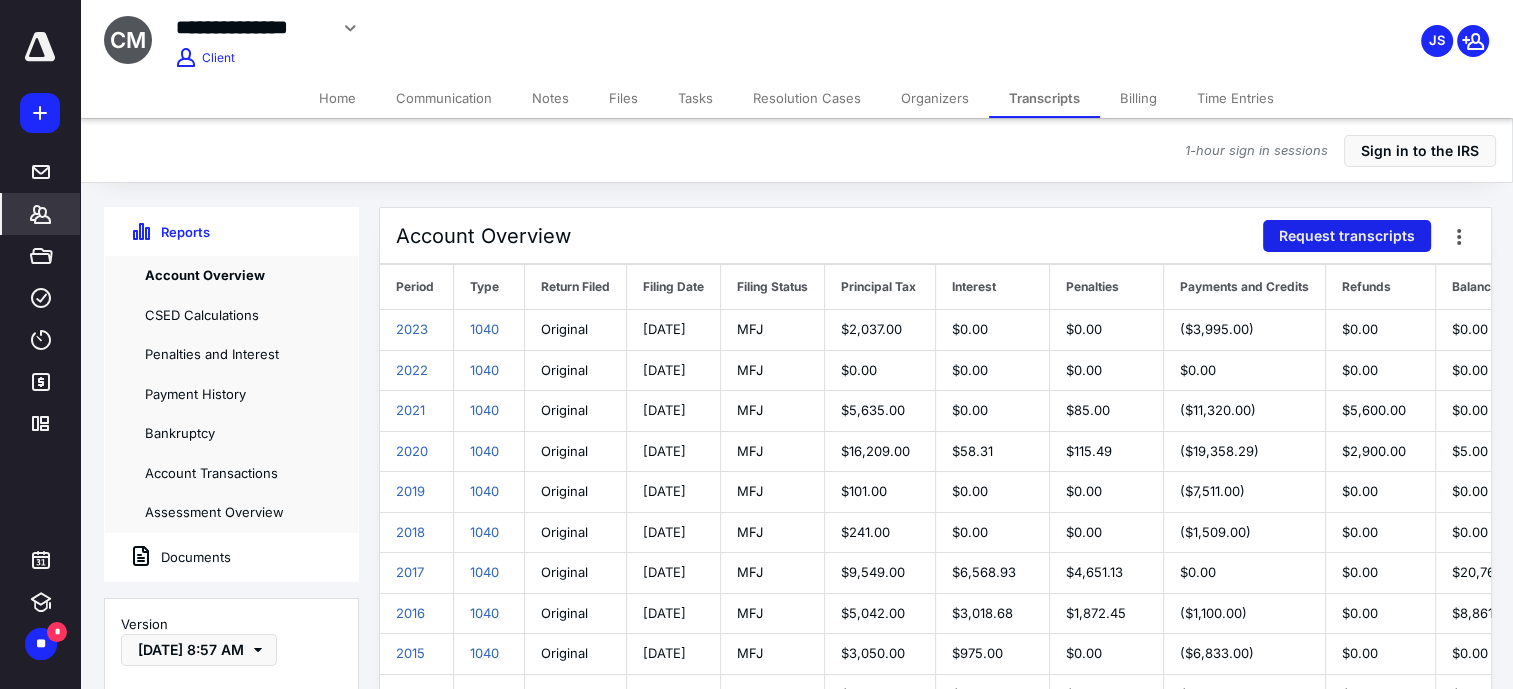 click on "Request transcripts" at bounding box center (1347, 236) 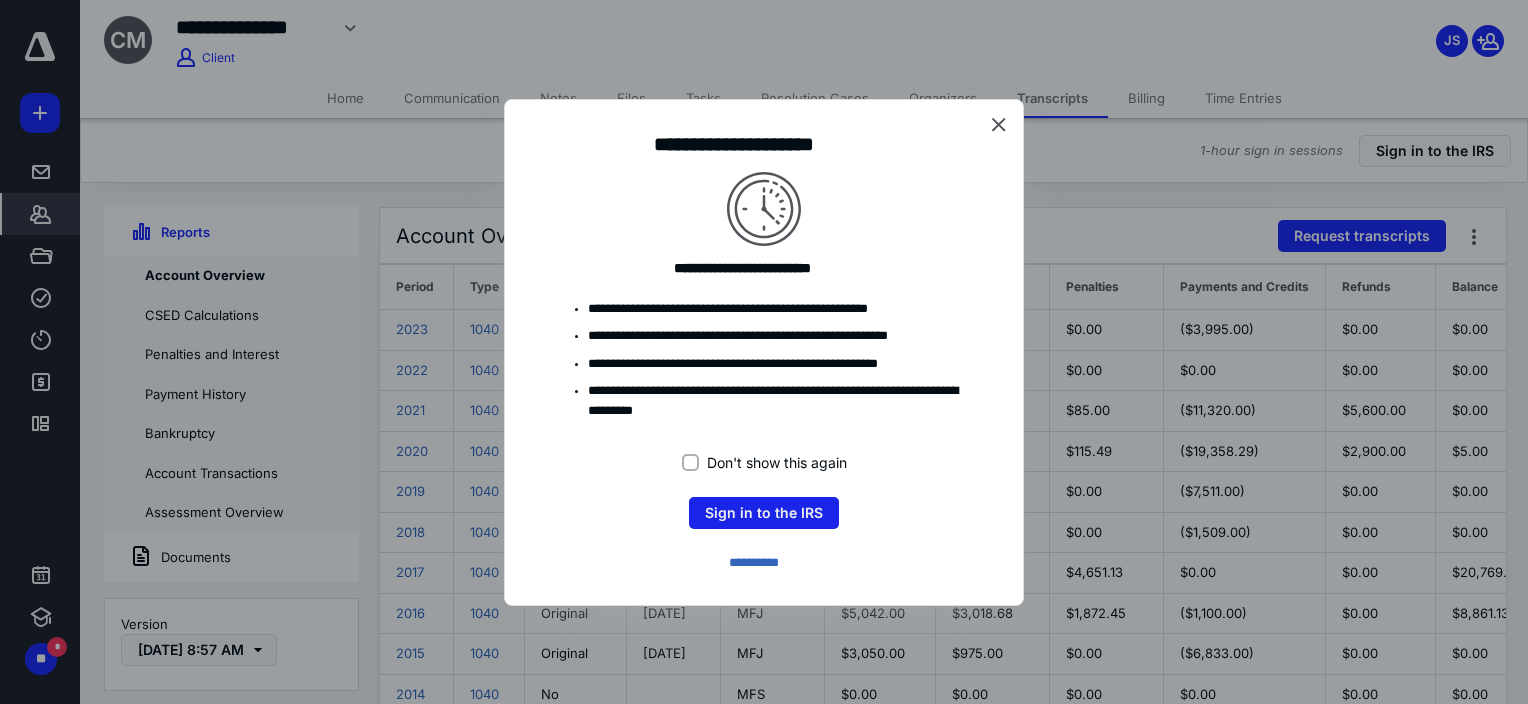 click on "Sign in to the IRS" at bounding box center [764, 513] 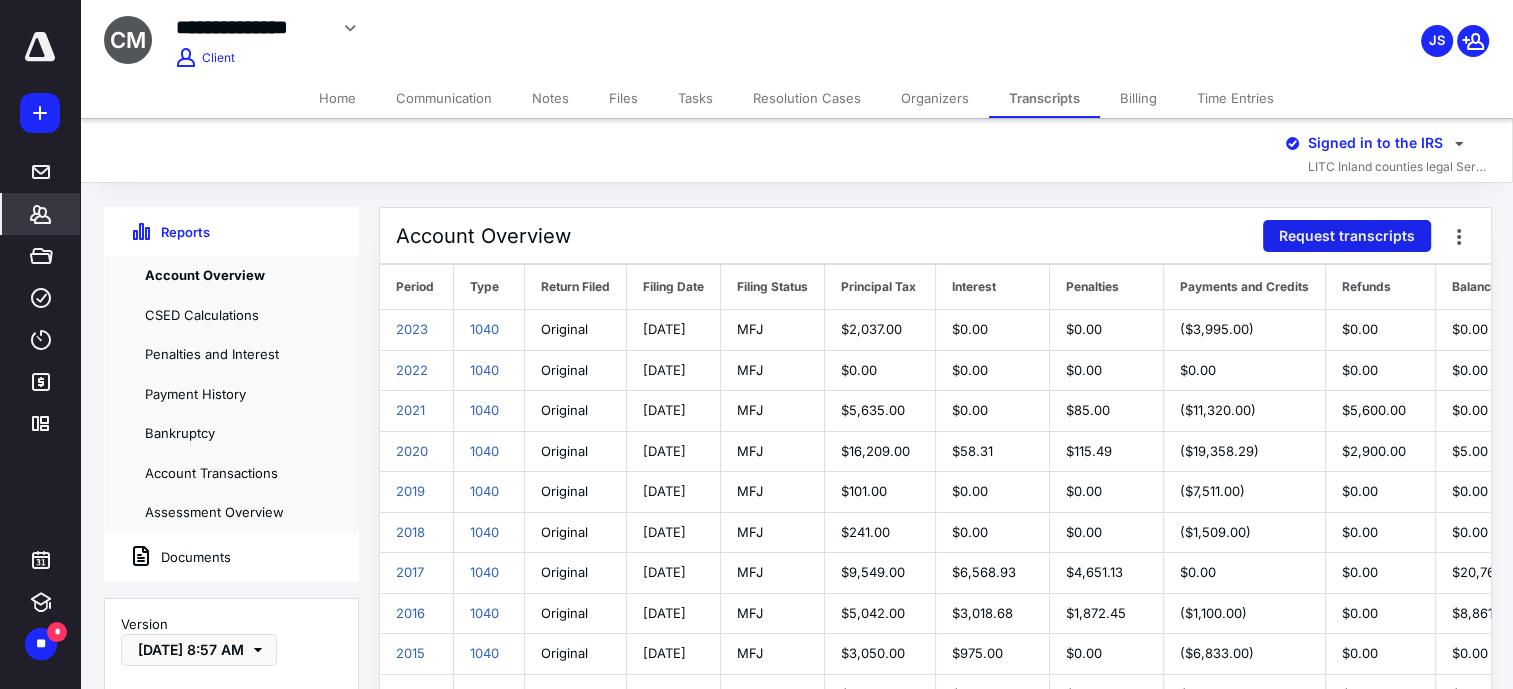 click on "Request transcripts" at bounding box center [1347, 236] 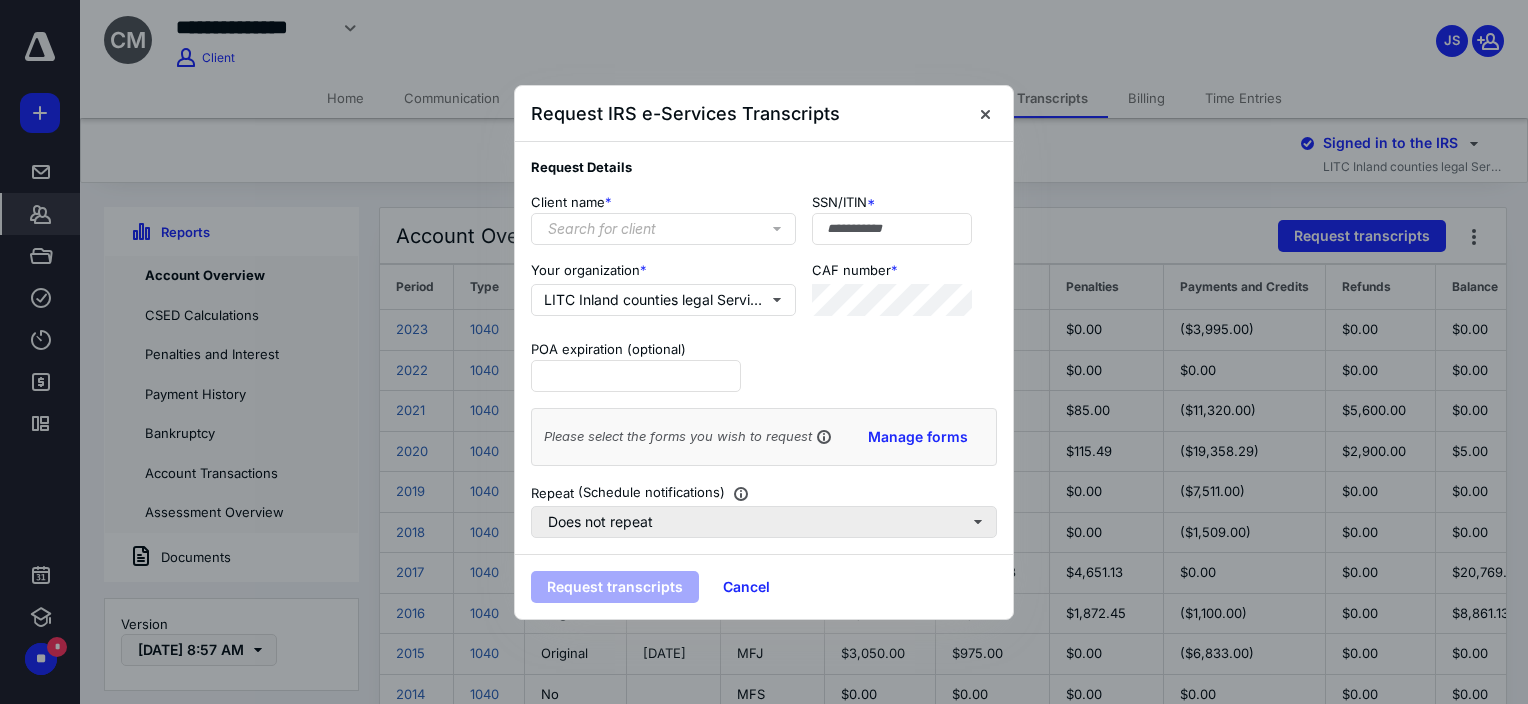 type on "**********" 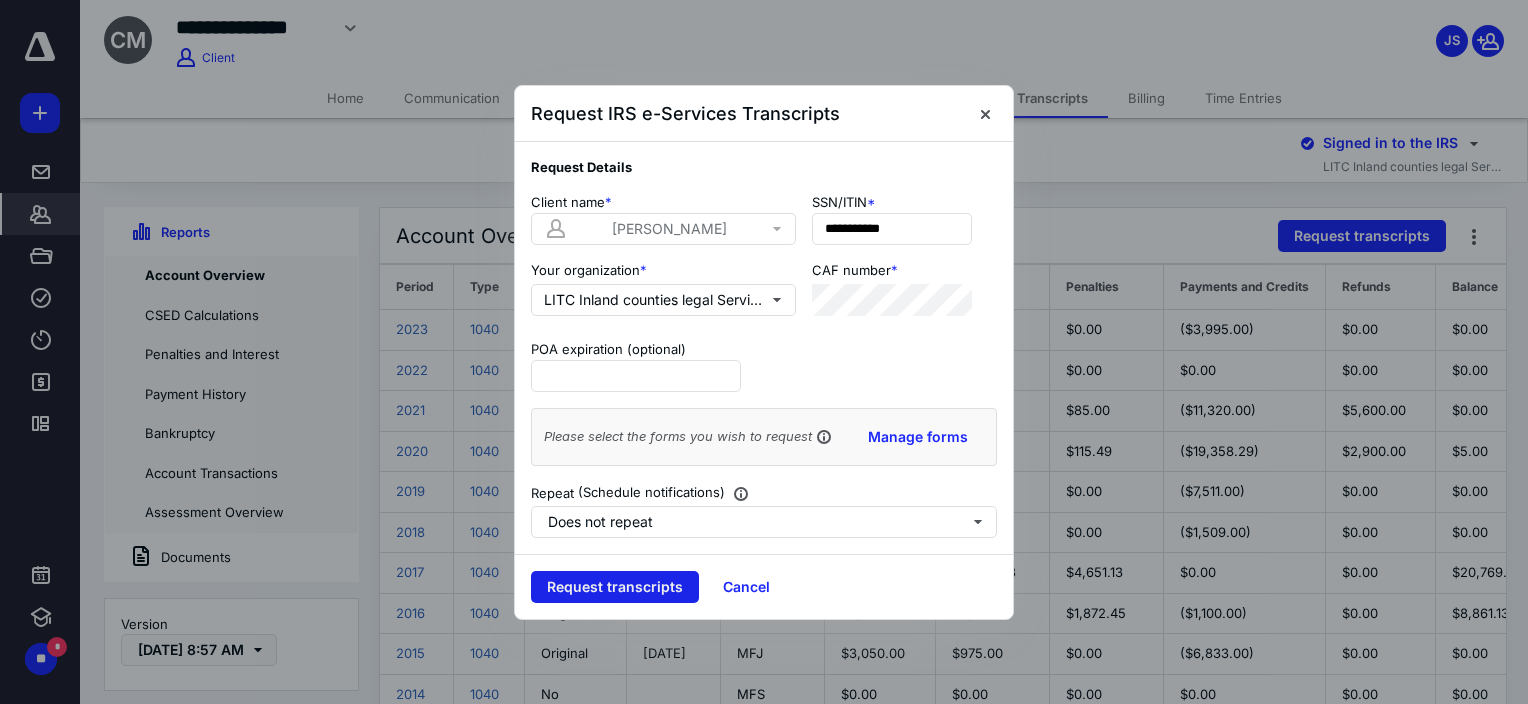 click on "Request transcripts" at bounding box center (615, 587) 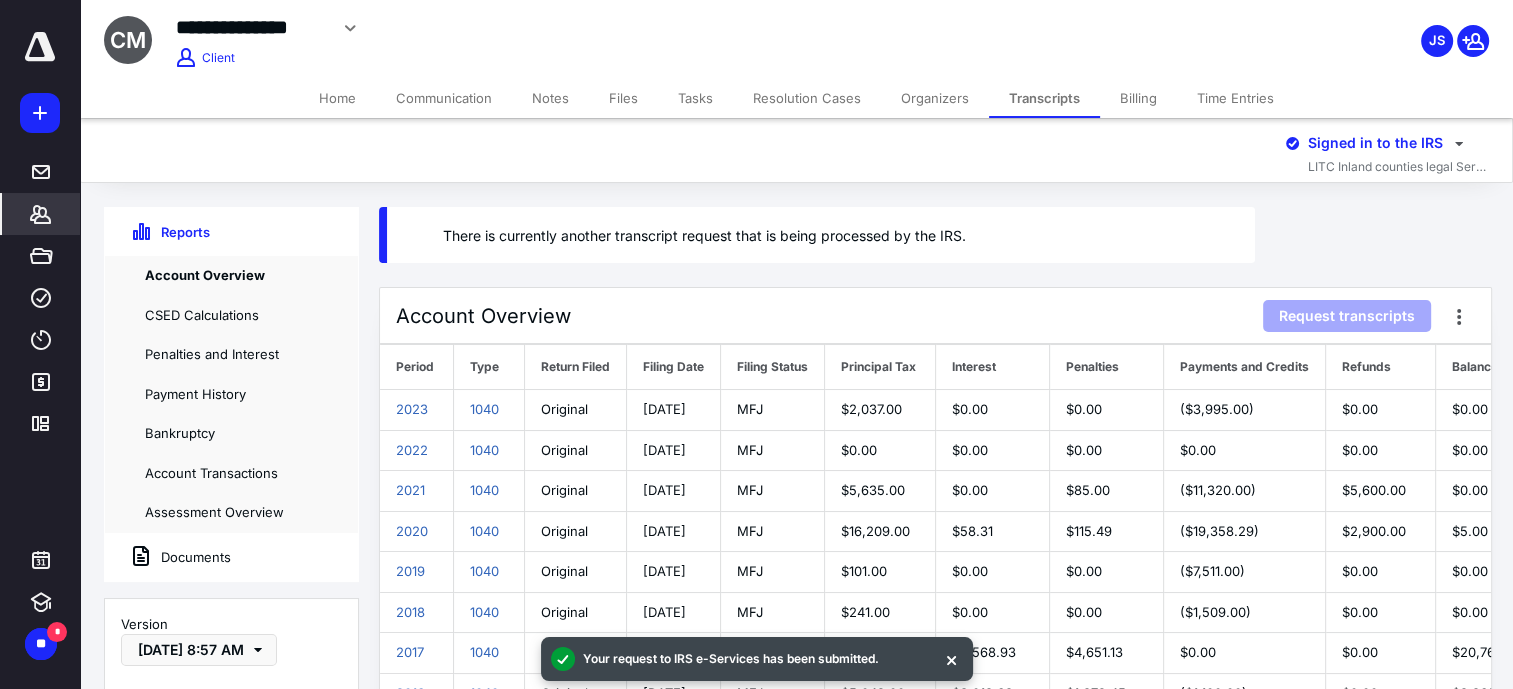 click on "There is currently another transcript request that is being processed by the IRS." at bounding box center (805, 223) 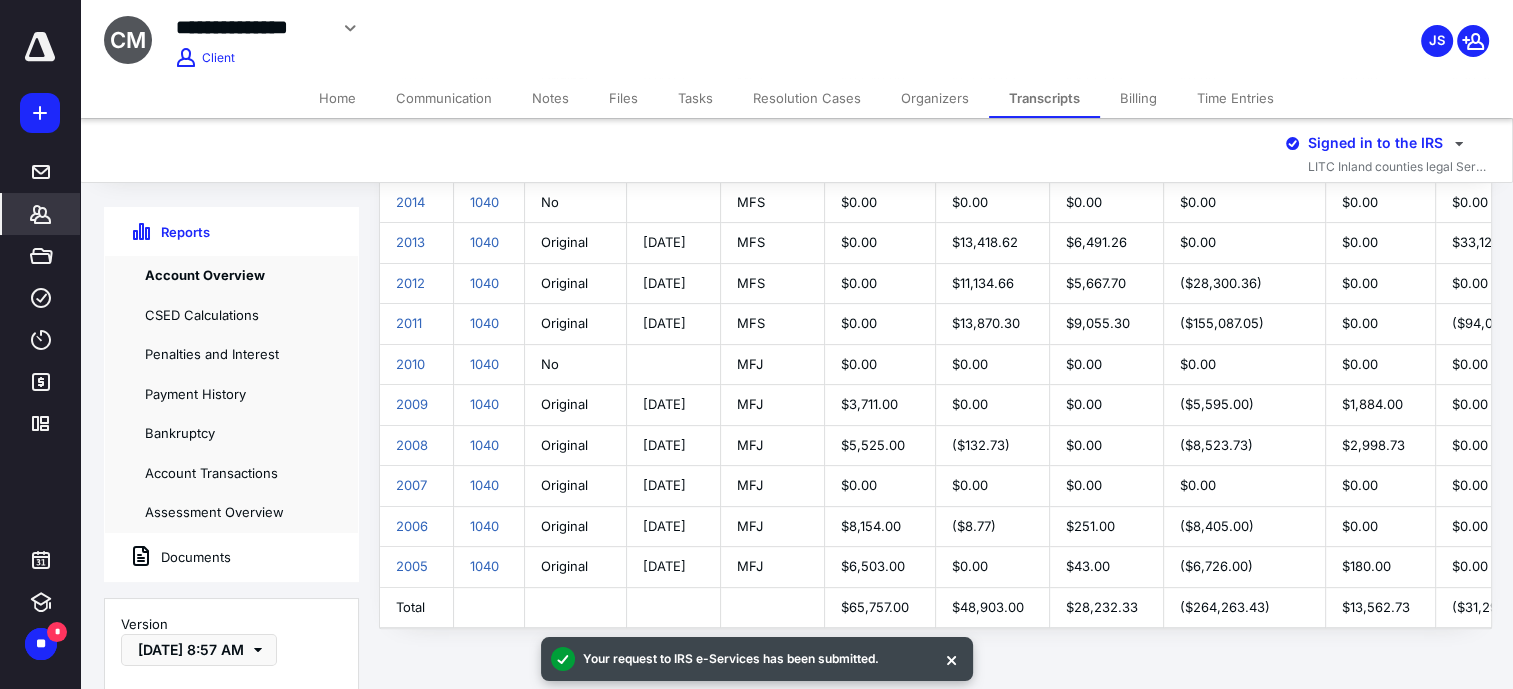 scroll, scrollTop: 572, scrollLeft: 20, axis: both 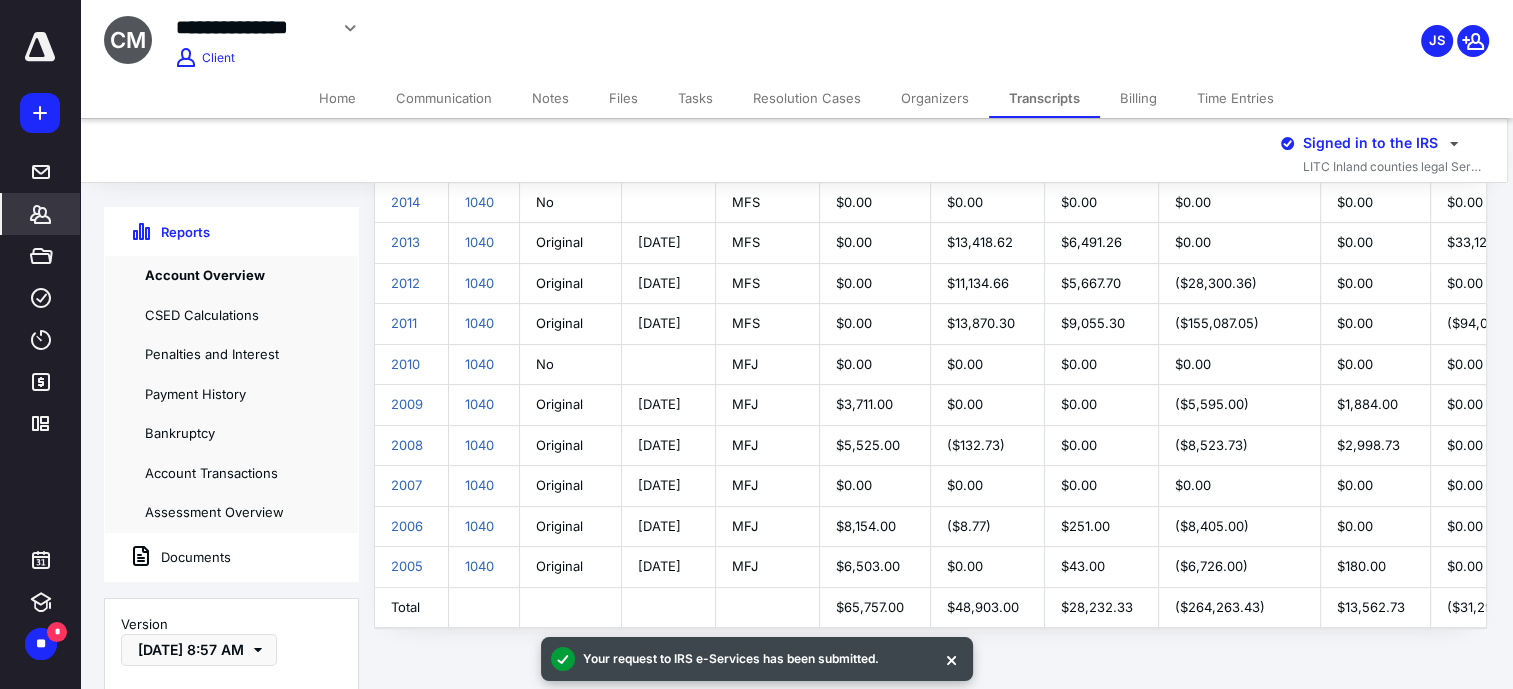 click on "$0.00" at bounding box center [988, 364] 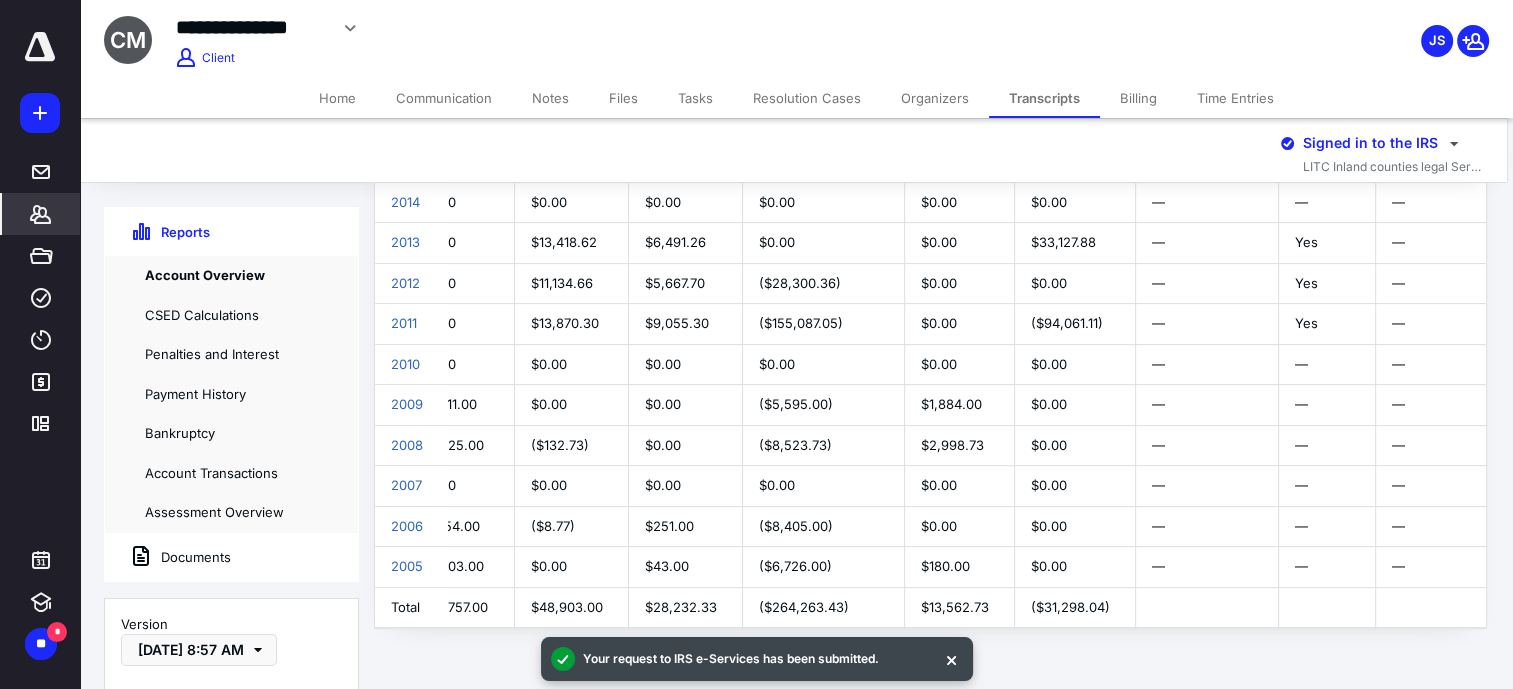 scroll, scrollTop: 0, scrollLeft: 434, axis: horizontal 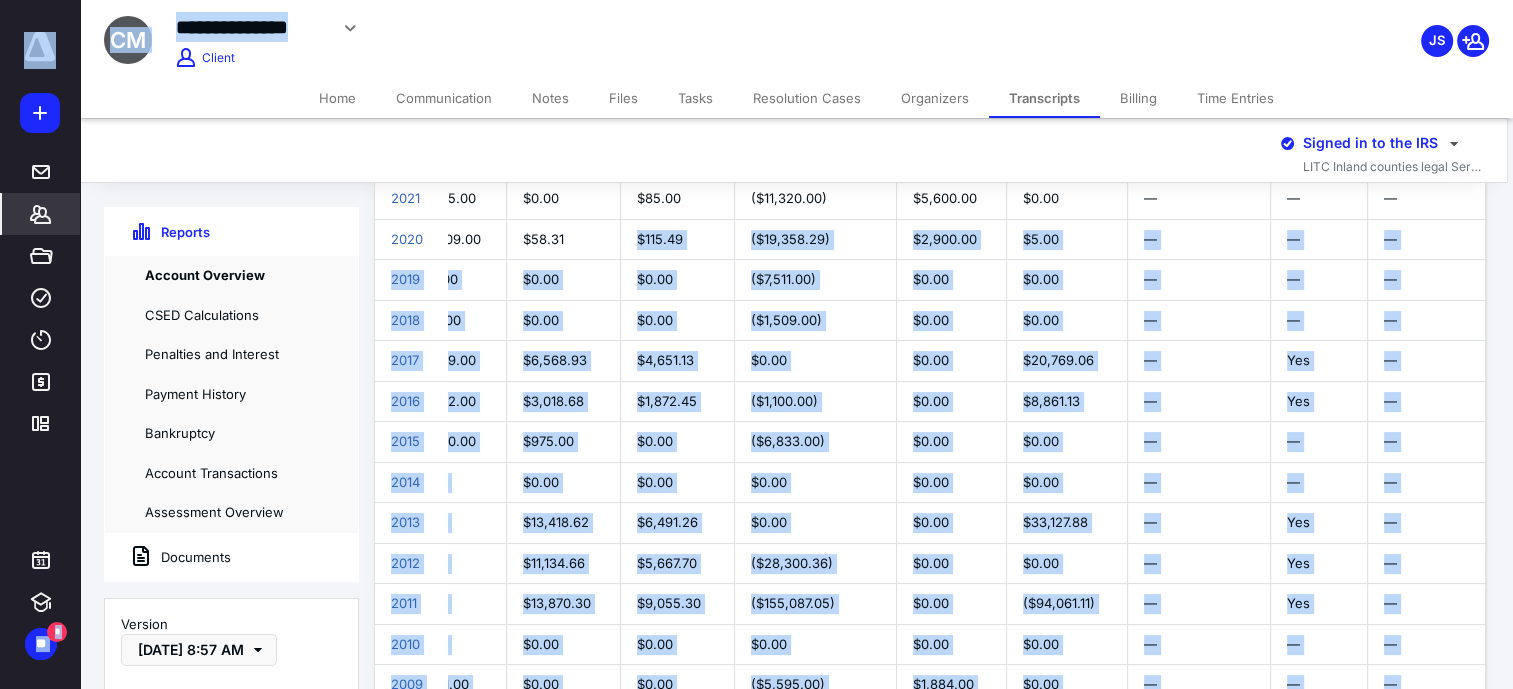 drag, startPoint x: 560, startPoint y: 45, endPoint x: 592, endPoint y: 223, distance: 180.85353 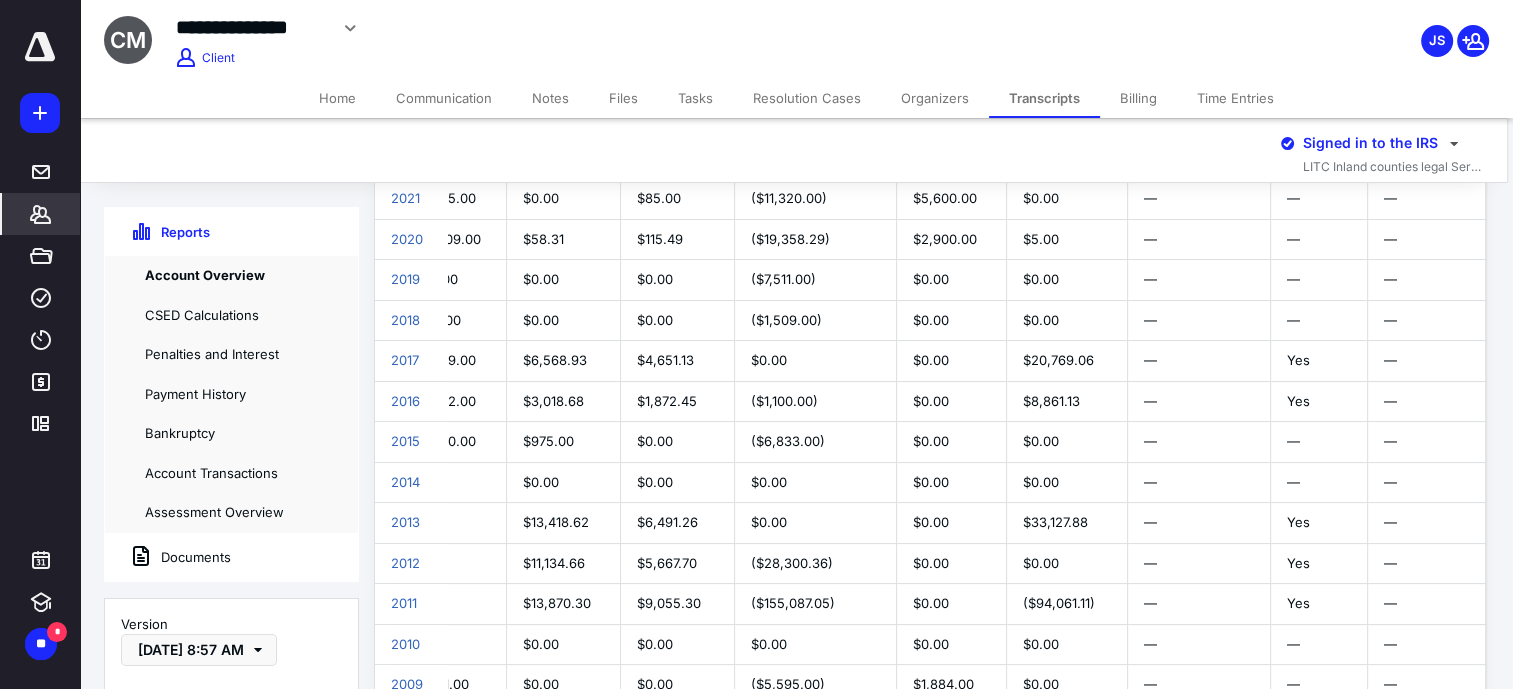 scroll, scrollTop: 300, scrollLeft: 20, axis: both 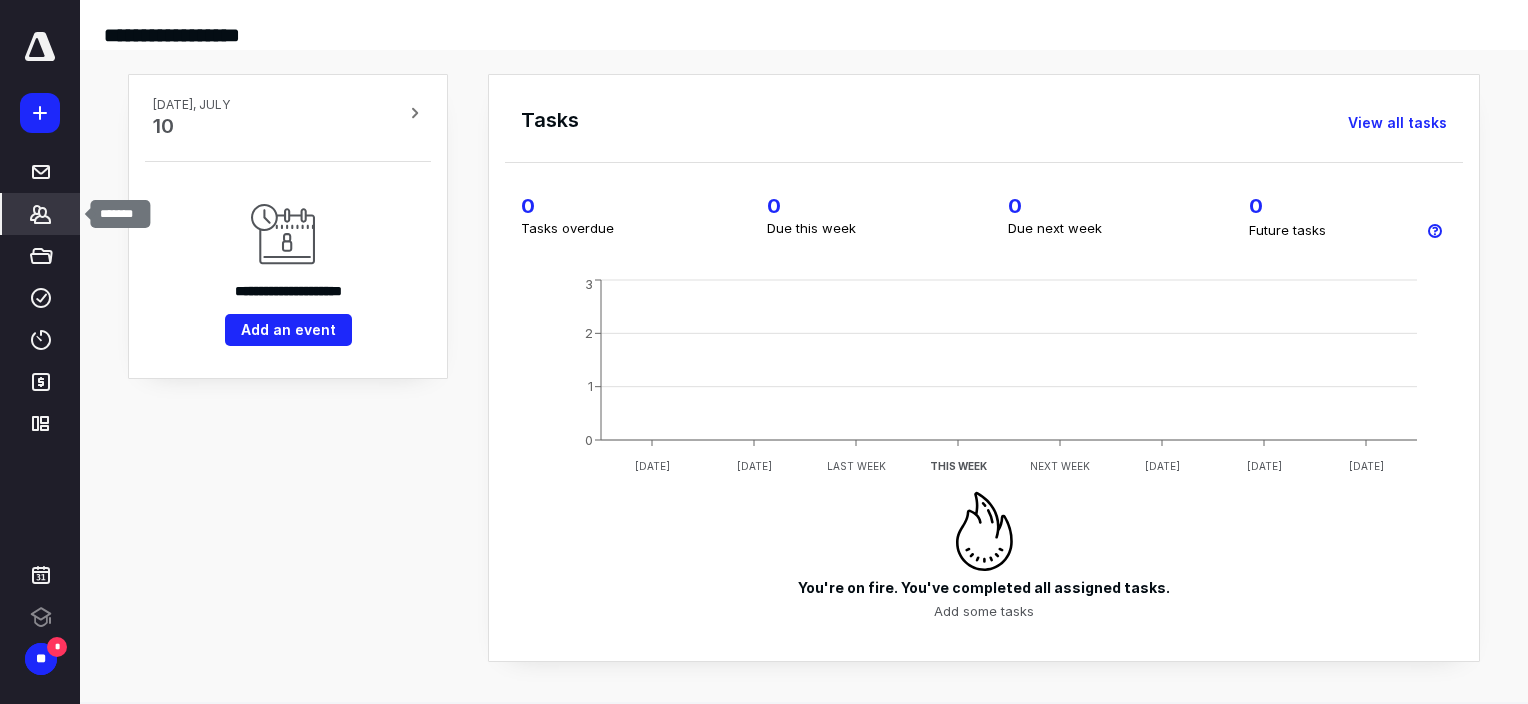 click 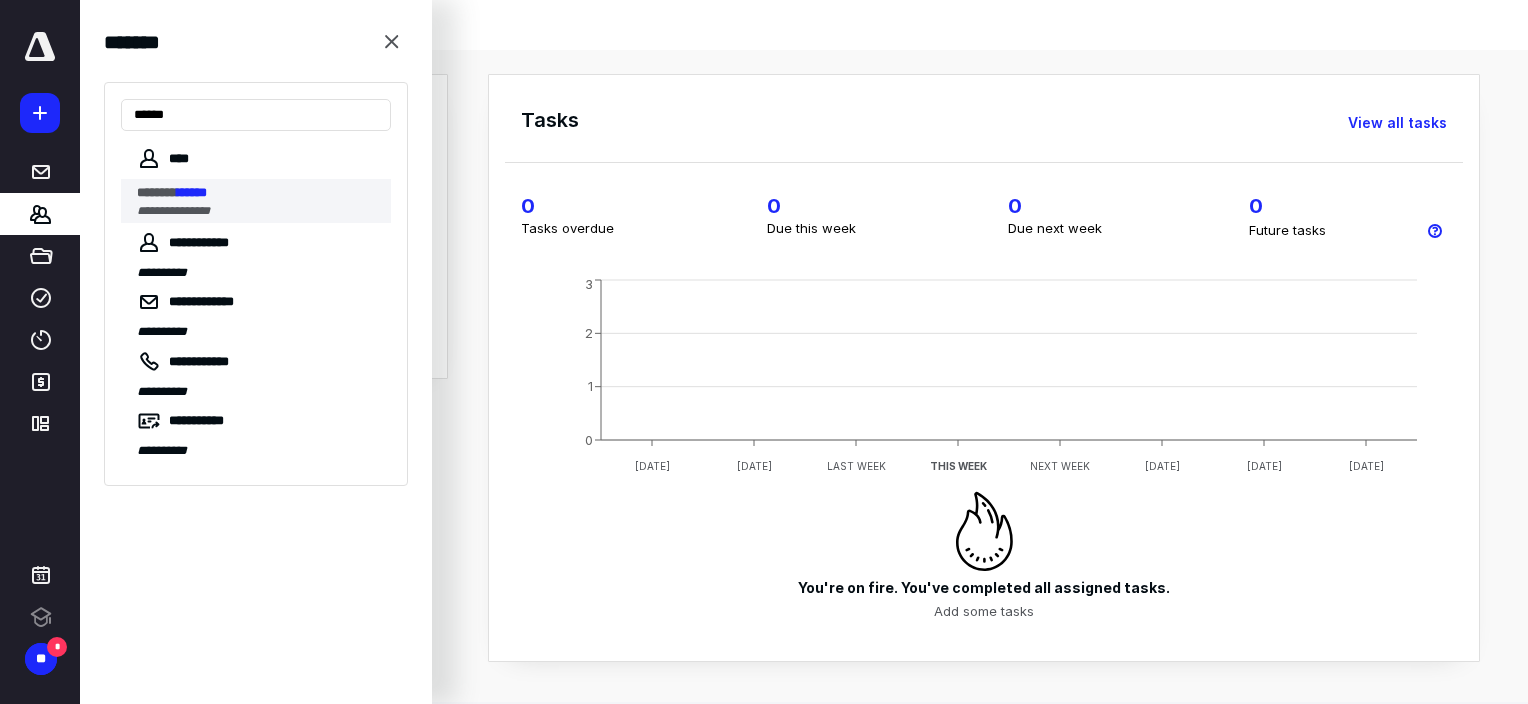 type on "******" 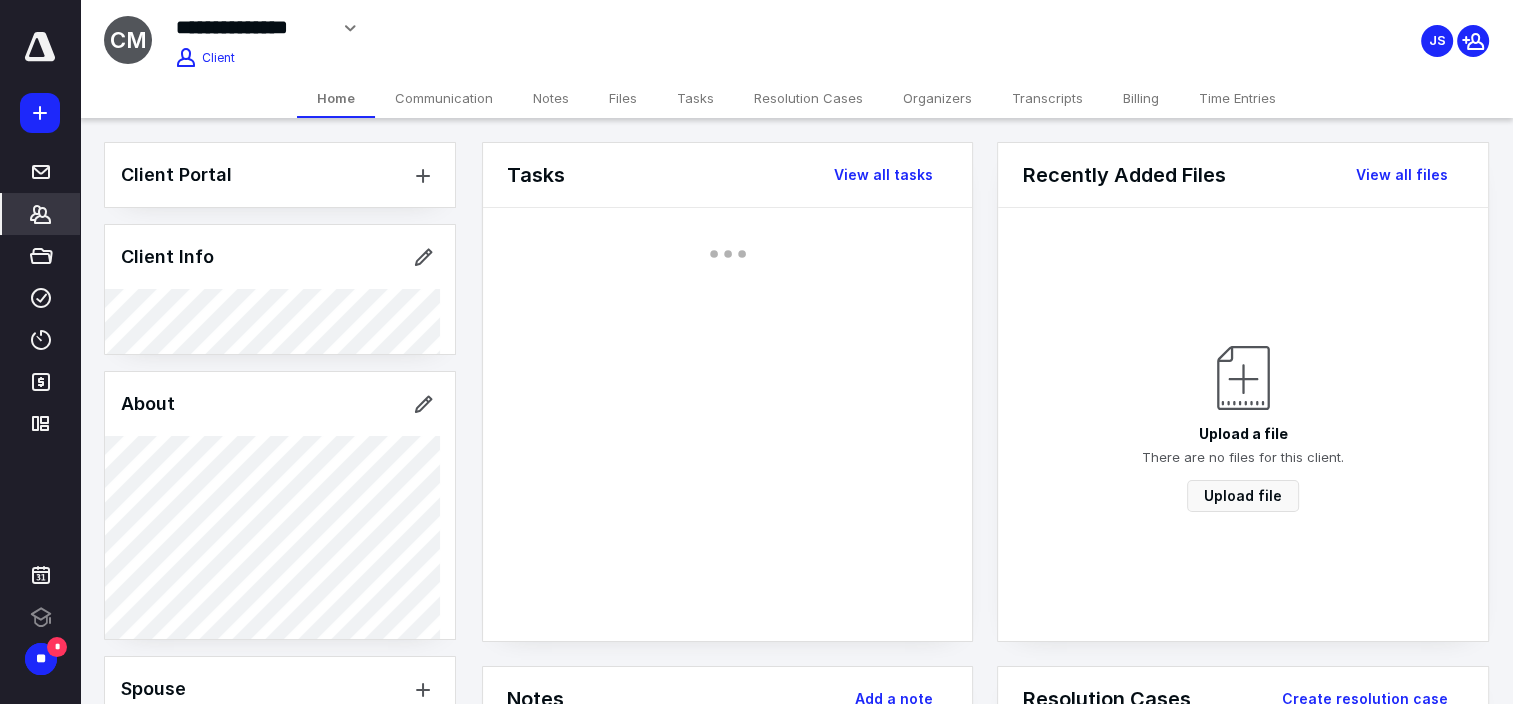 click on "Transcripts" at bounding box center [1047, 98] 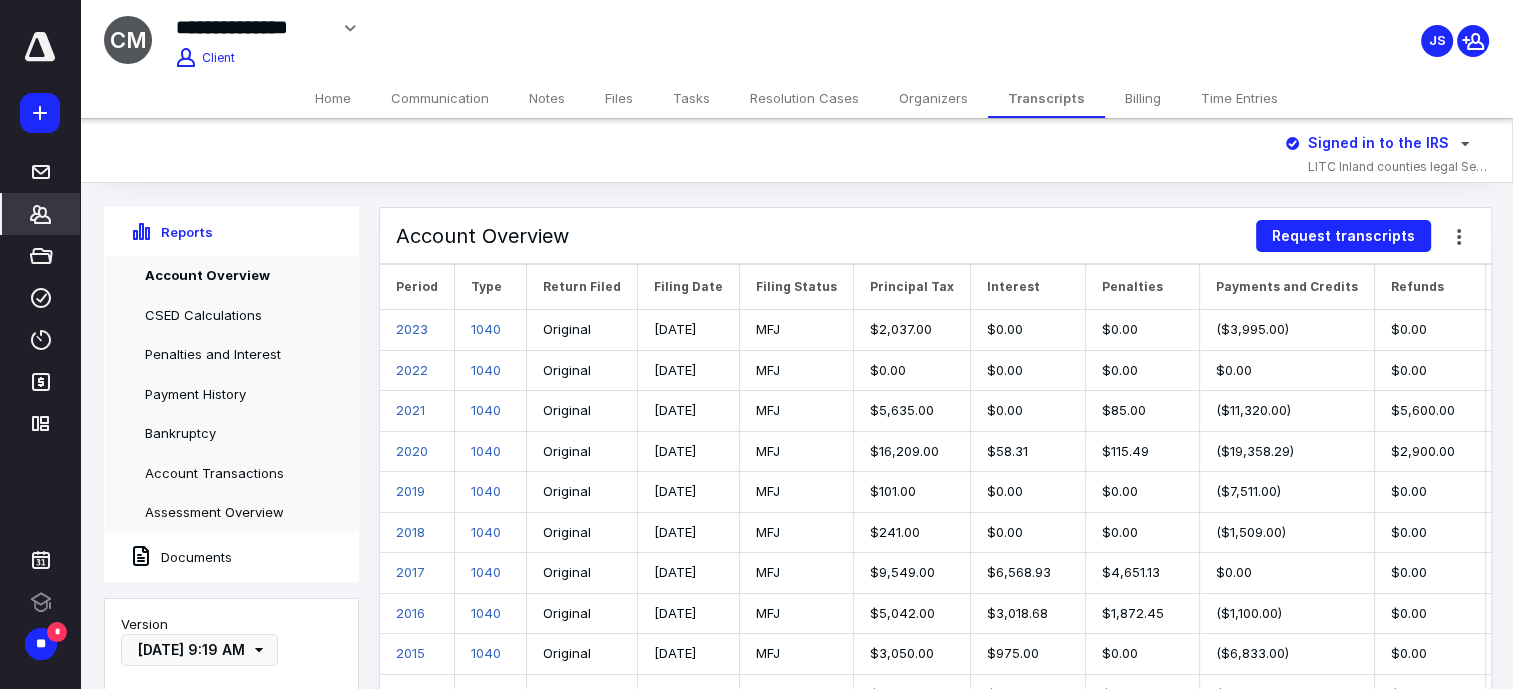 click on "$0.00" at bounding box center [1143, 370] 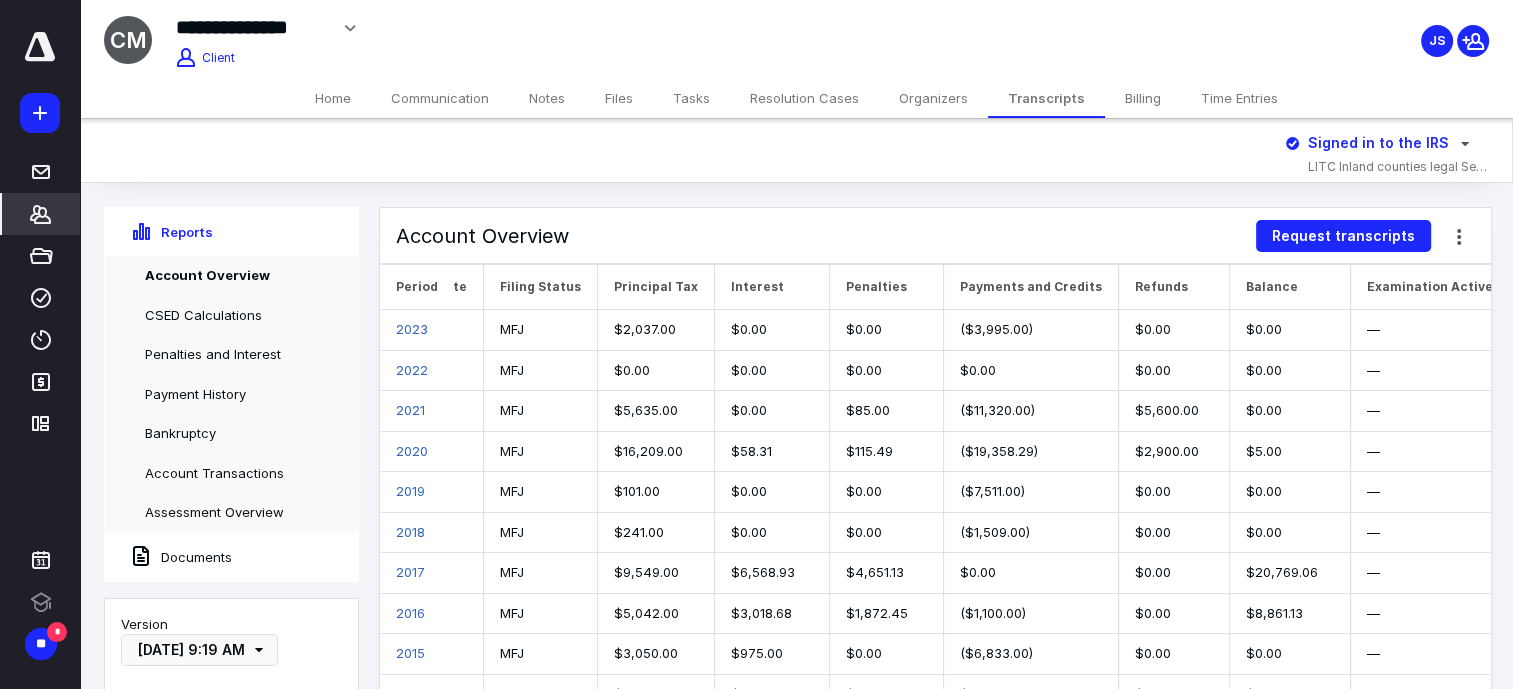 scroll, scrollTop: 0, scrollLeft: 400, axis: horizontal 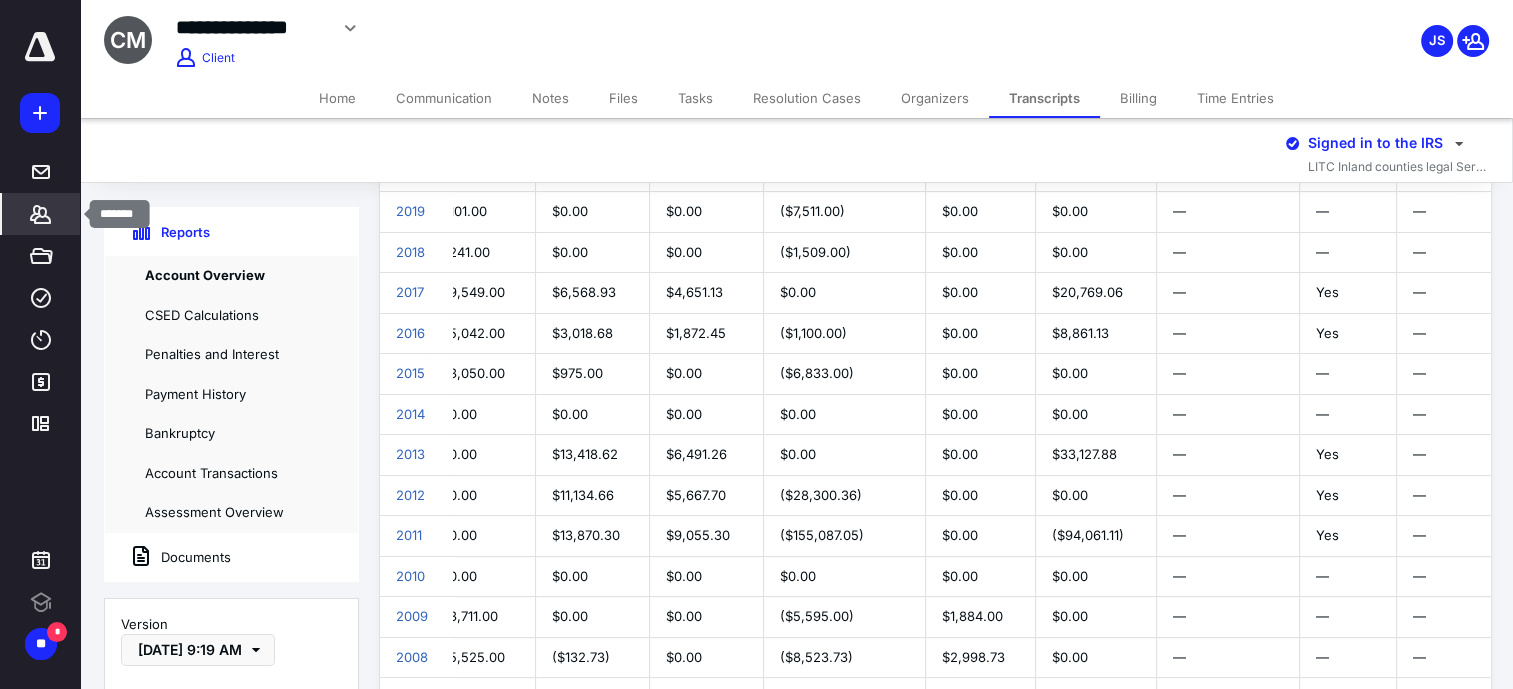click on "*******" at bounding box center [41, 214] 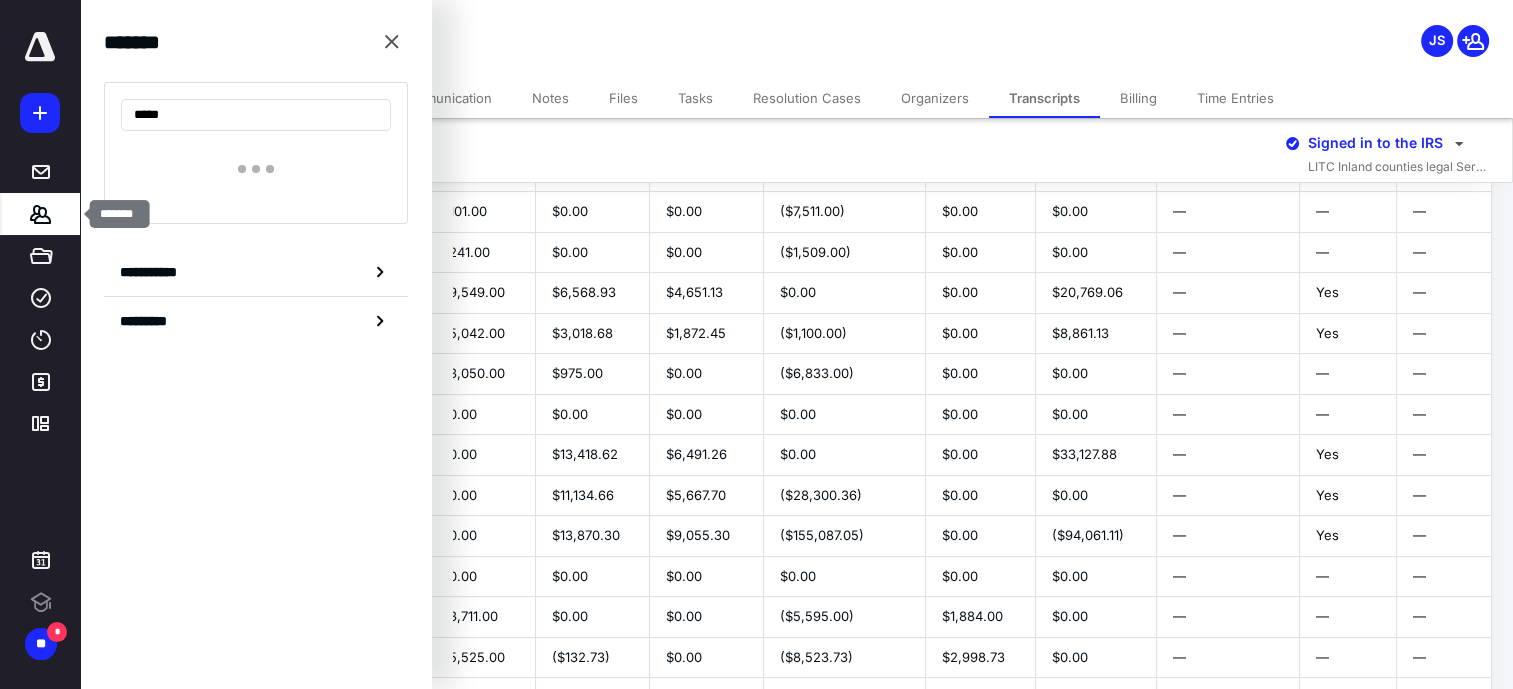 type on "******" 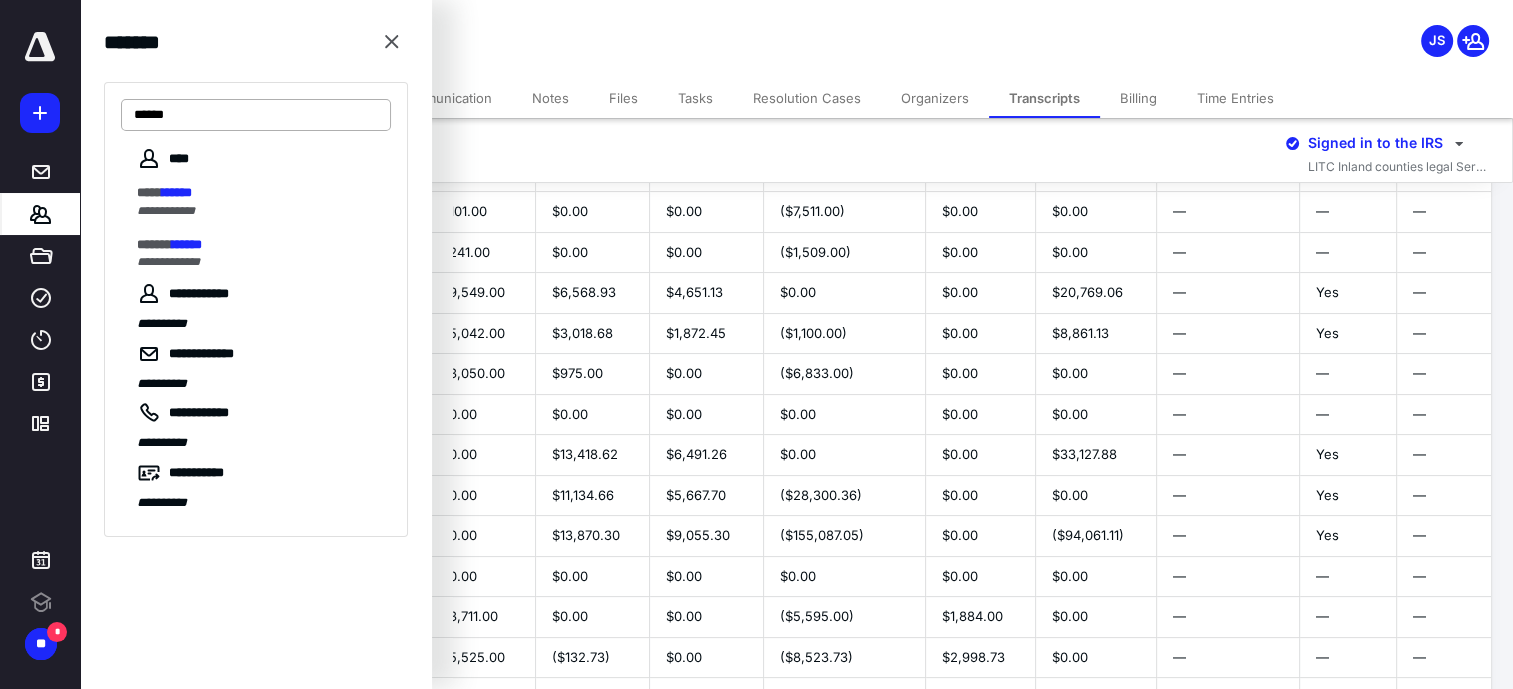 click on "******" at bounding box center [256, 115] 